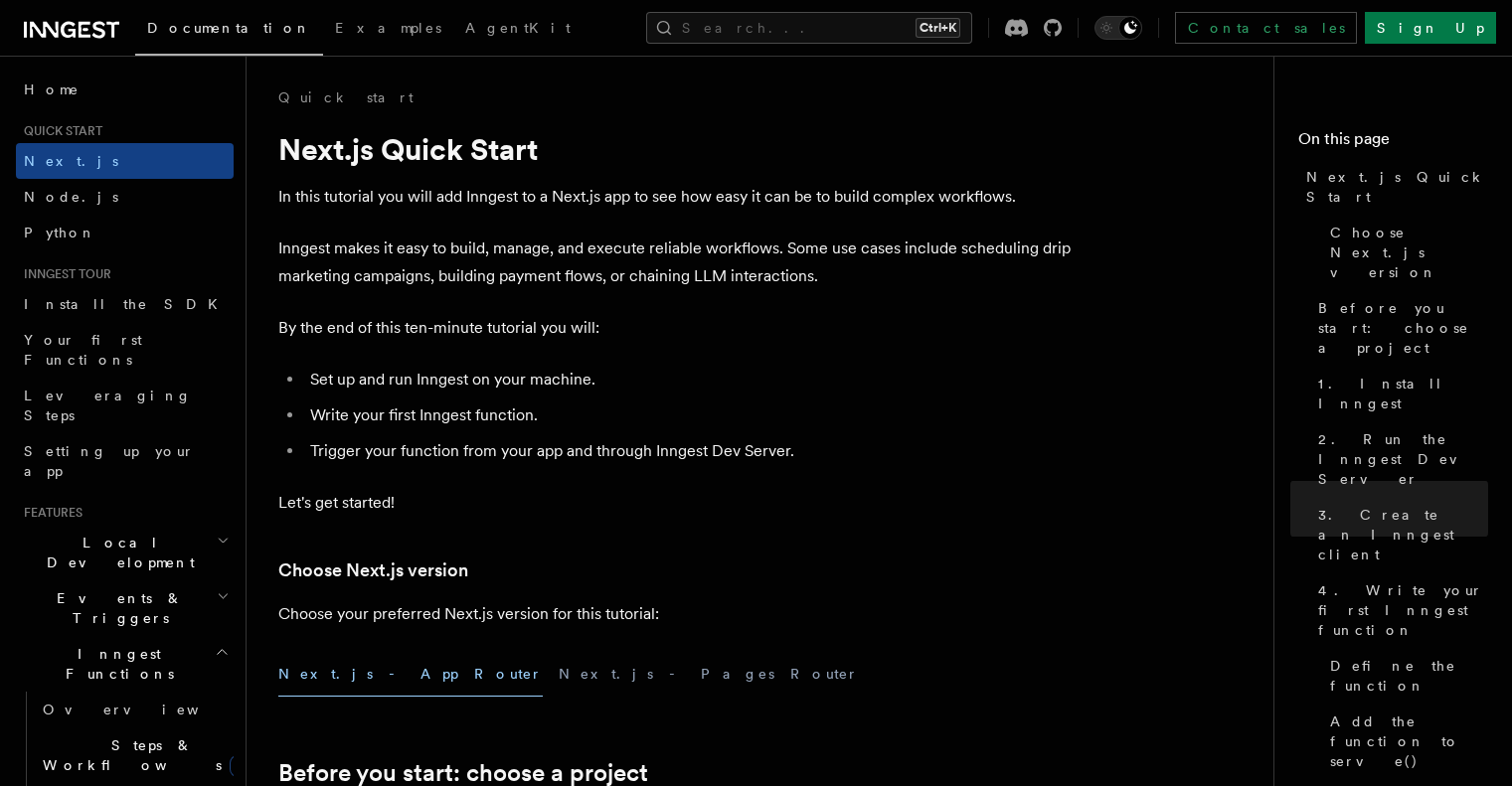 scroll, scrollTop: 6061, scrollLeft: 0, axis: vertical 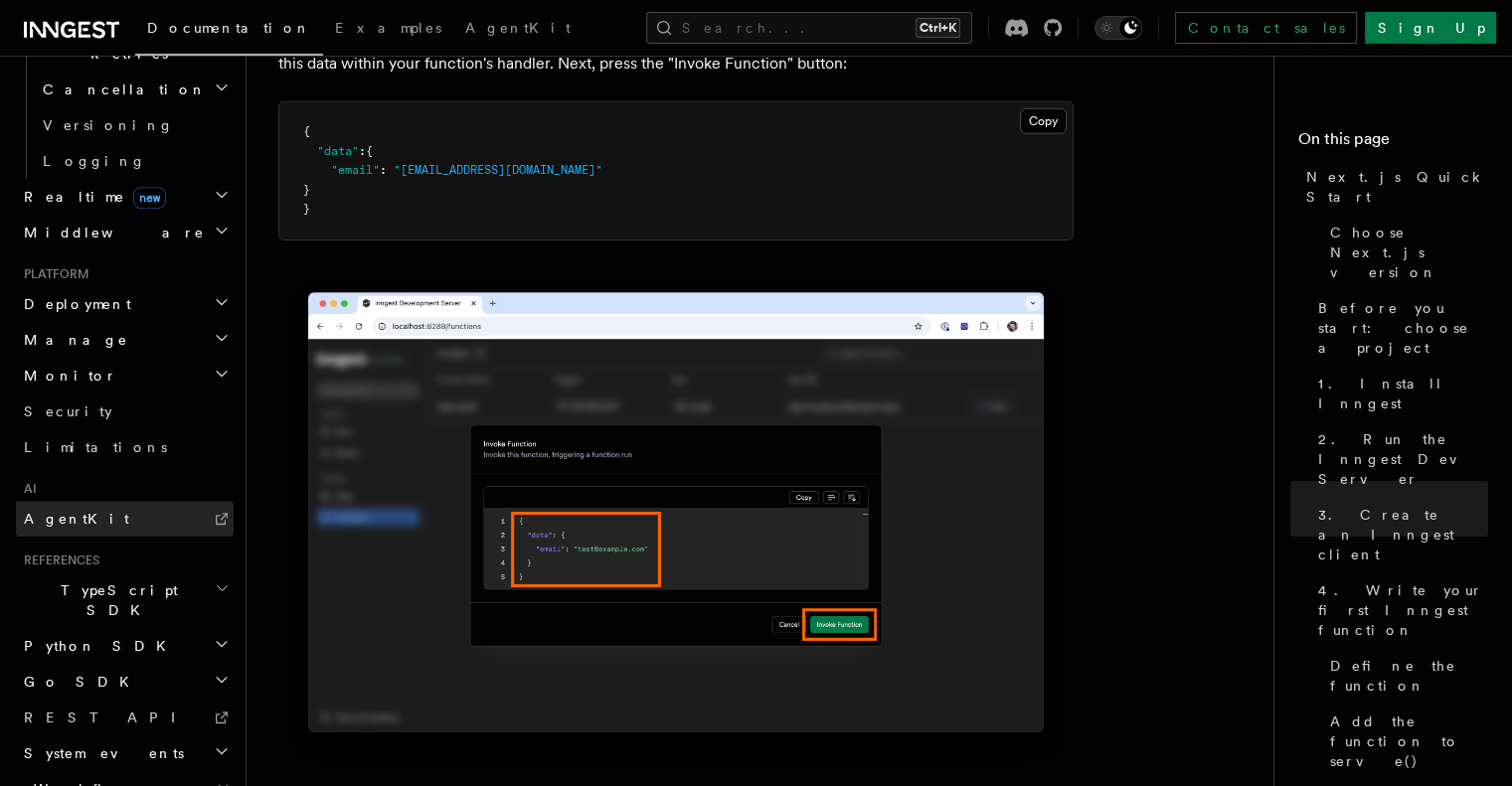 click on "AgentKit" at bounding box center (124, 519) 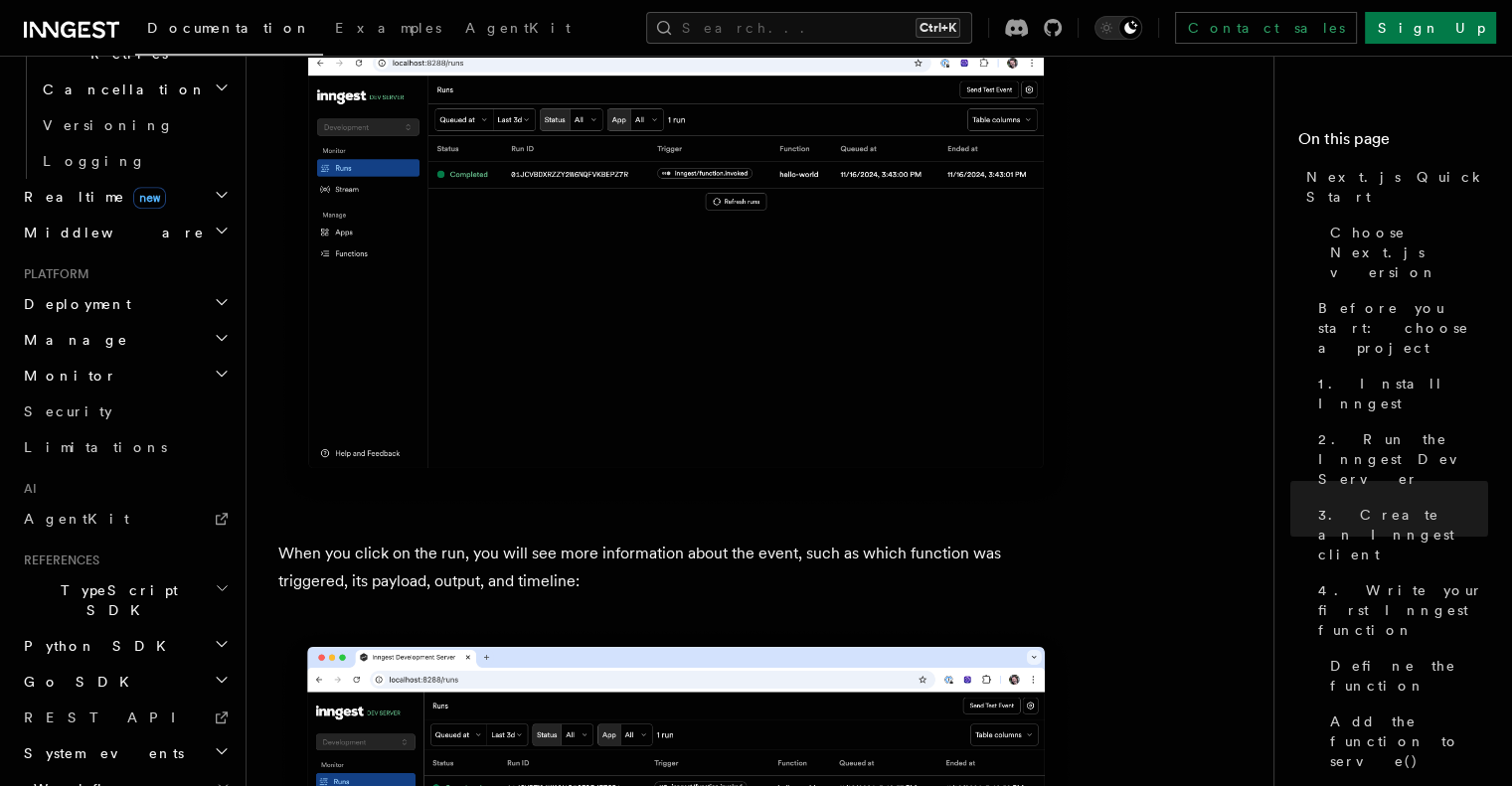 scroll, scrollTop: 7353, scrollLeft: 0, axis: vertical 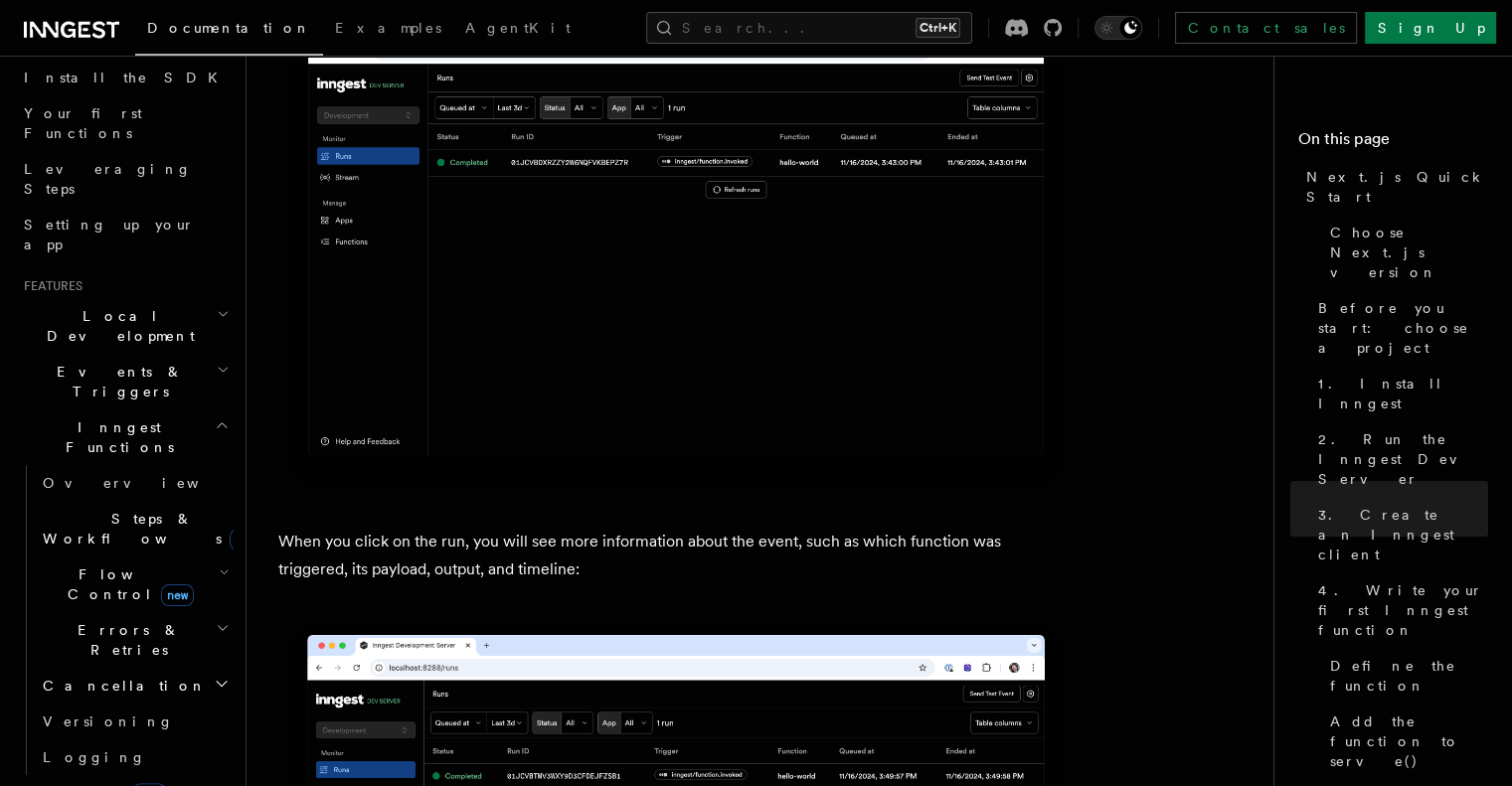click on "Steps & Workflows new" at bounding box center [148, 529] 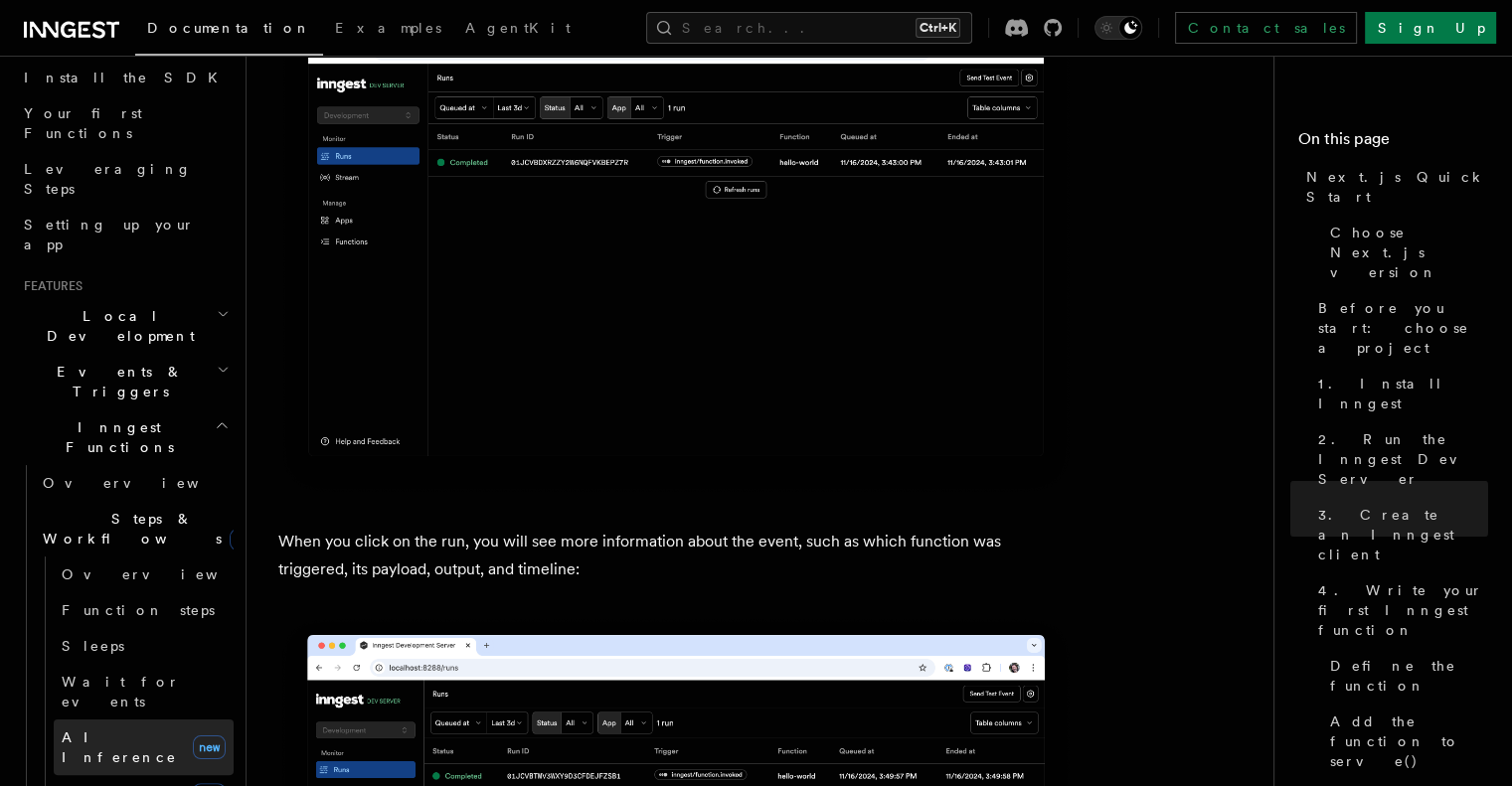 click on "AI Inference" at bounding box center [119, 747] 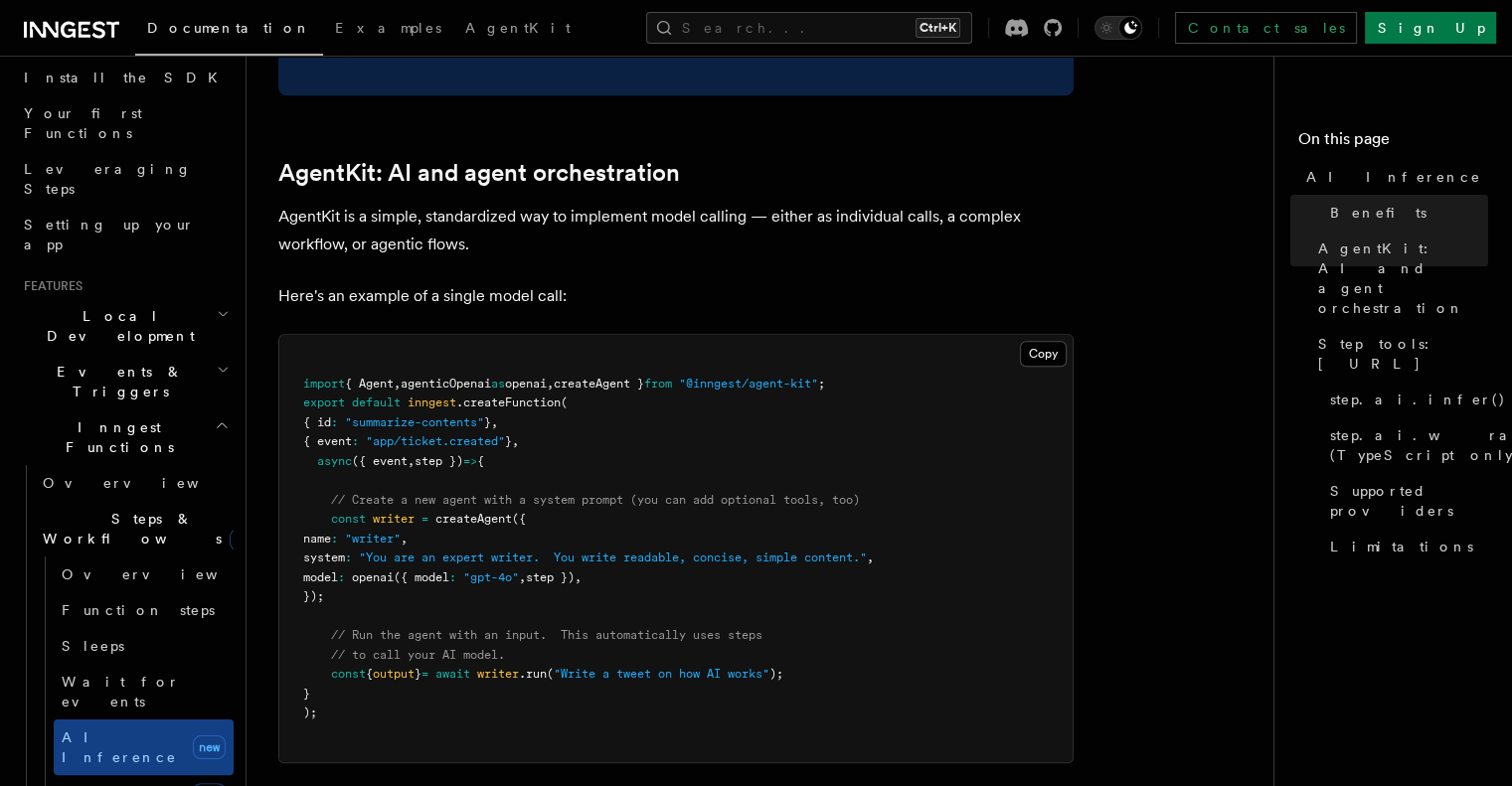 scroll, scrollTop: 1093, scrollLeft: 0, axis: vertical 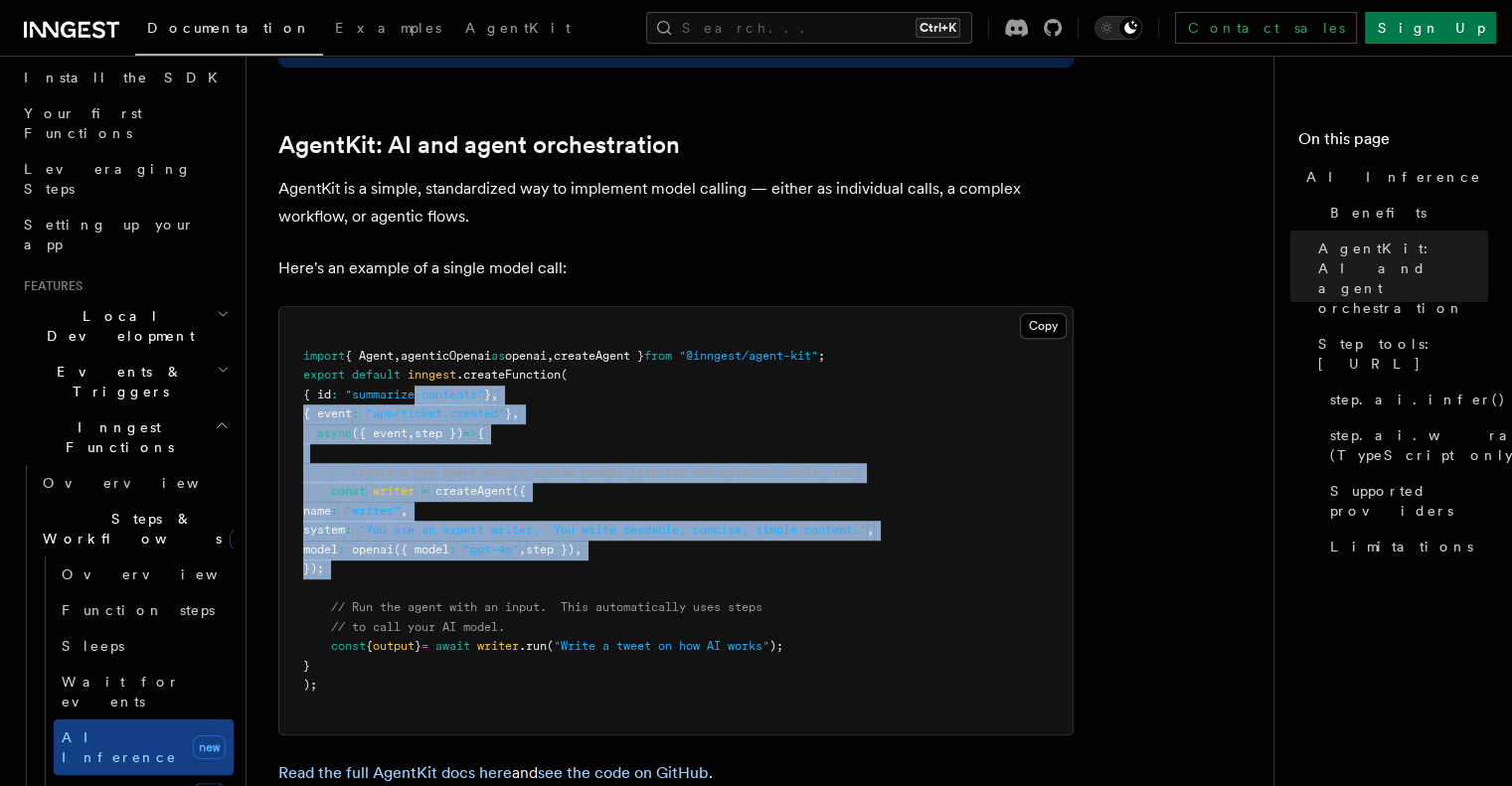 drag, startPoint x: 548, startPoint y: 448, endPoint x: 628, endPoint y: 520, distance: 107.62899 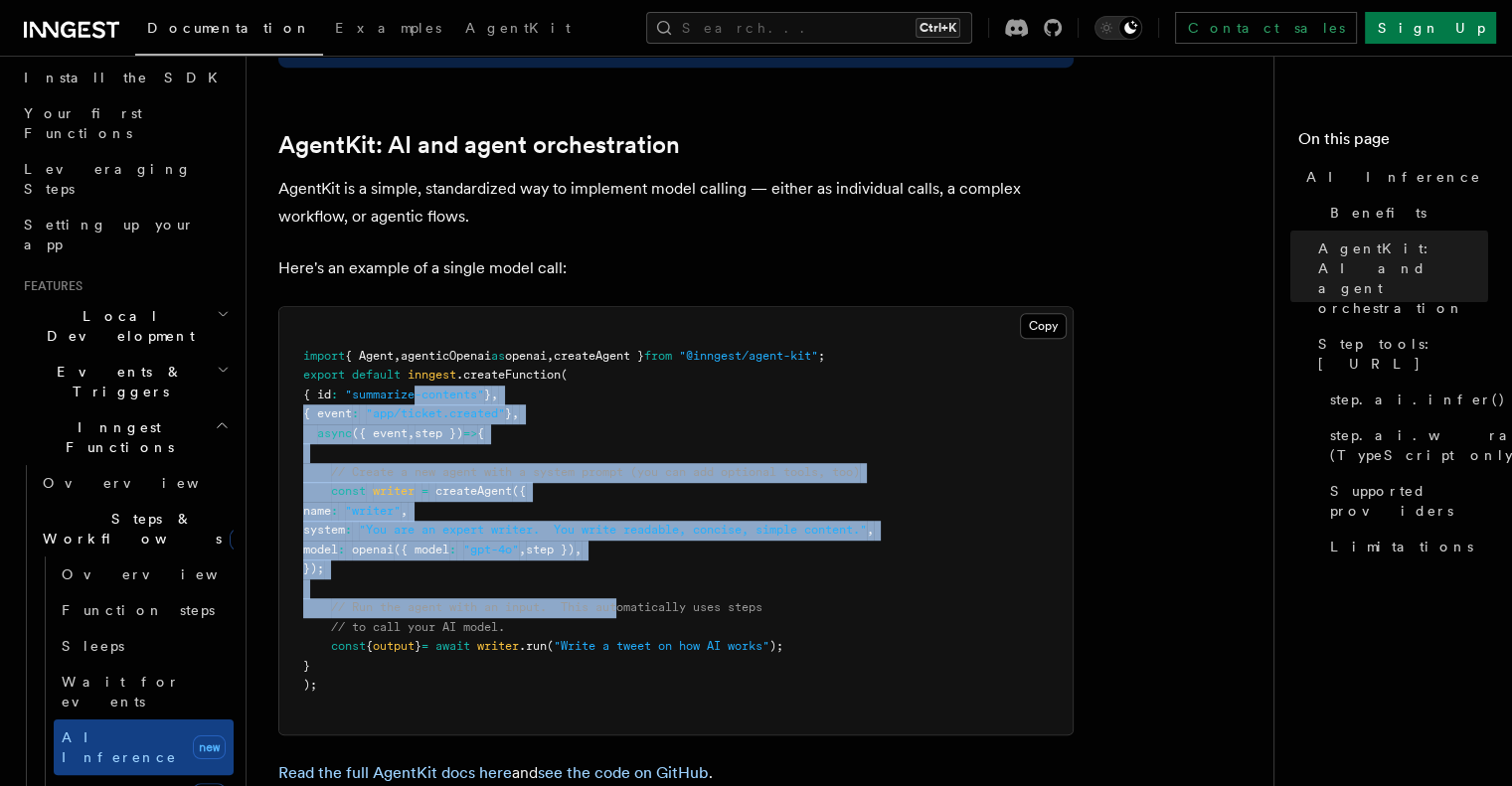 click on "import  { Agent ,  agenticOpenai  as  openai ,  createAgent }  from   "@inngest/agent-kit" ;
export   default   inngest .createFunction (
{ id :   "summarize-contents"  } ,
{ event :   "app/ticket.created"  } ,
async  ({ event ,  step })  =>  {
// Create a new agent with a system prompt (you can add optional tools, too)
const   writer   =   createAgent ({
name :   "writer" ,
system :   "You are an expert writer.  You write readable, concise, simple content." ,
model :   openai ({ model :   "gpt-4o" ,  step }) ,
});
// Run the agent with an input.  This automatically uses steps
// to call your AI model.
const  {  output  }  =   await   writer .run ( "Write a tweet on how AI works" );
}
);" at bounding box center (676, 521) 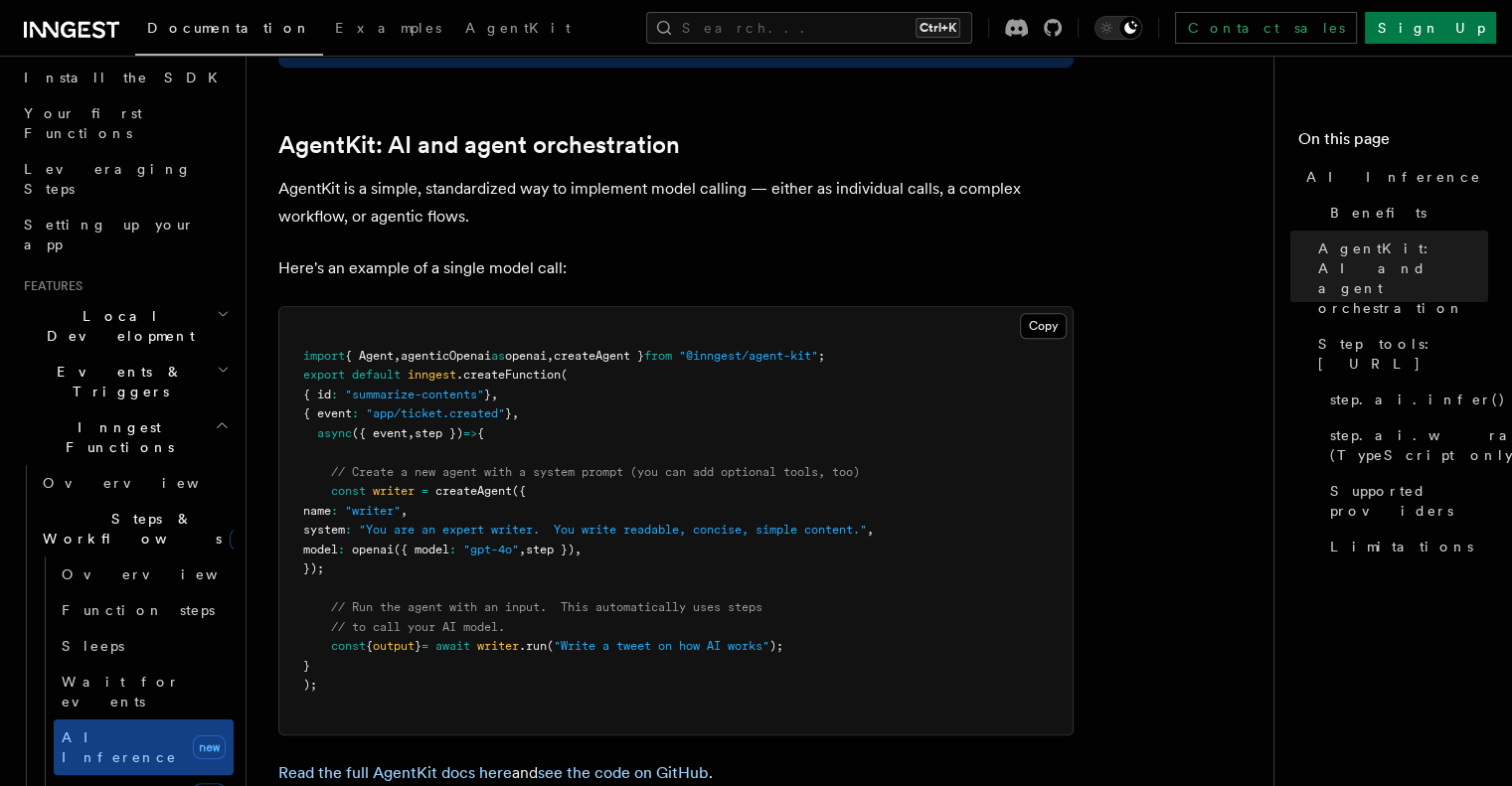 click on ""@inngest/agent-kit"" at bounding box center [749, 356] 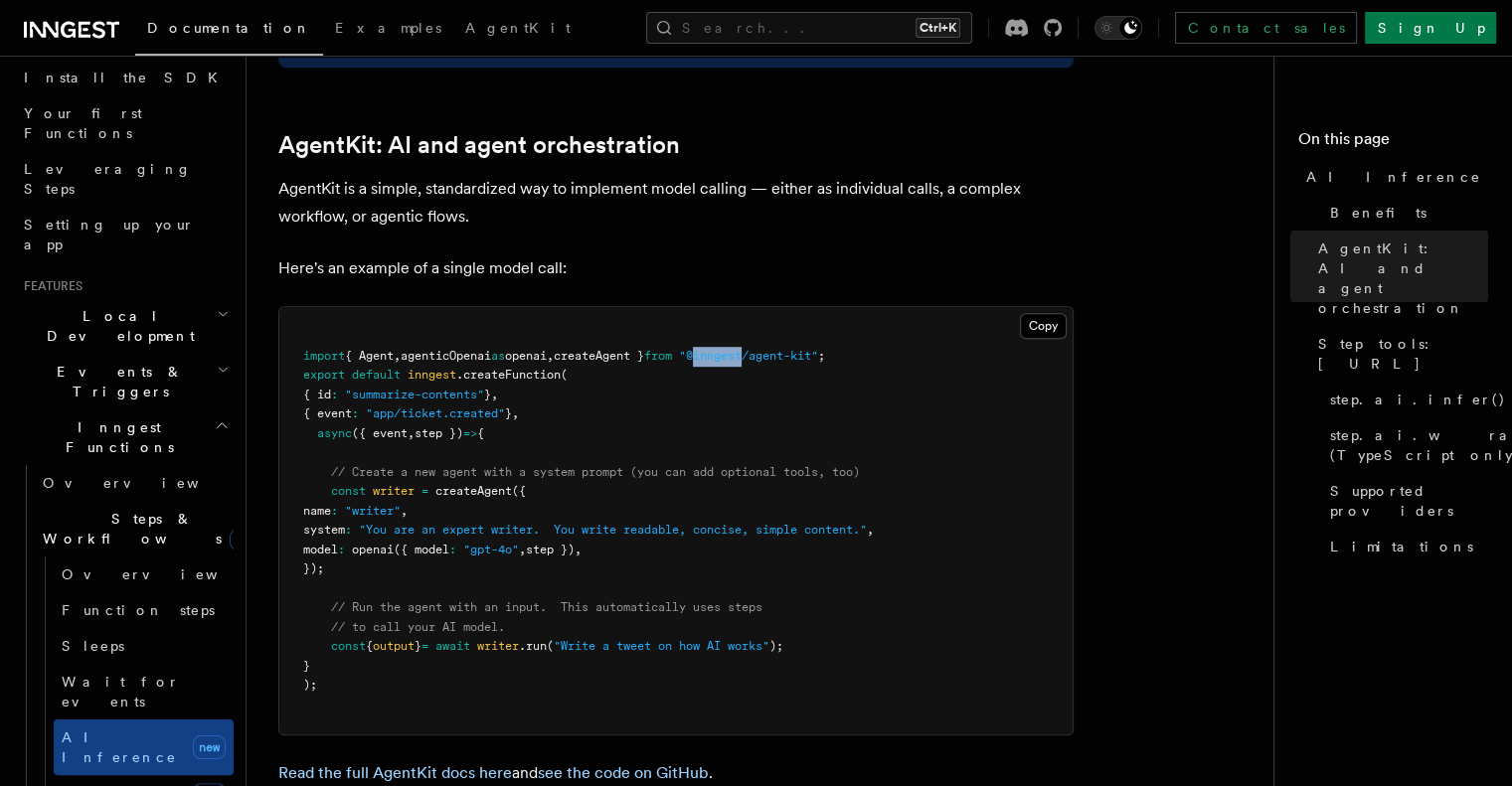 click on ""@inngest/agent-kit"" at bounding box center (749, 356) 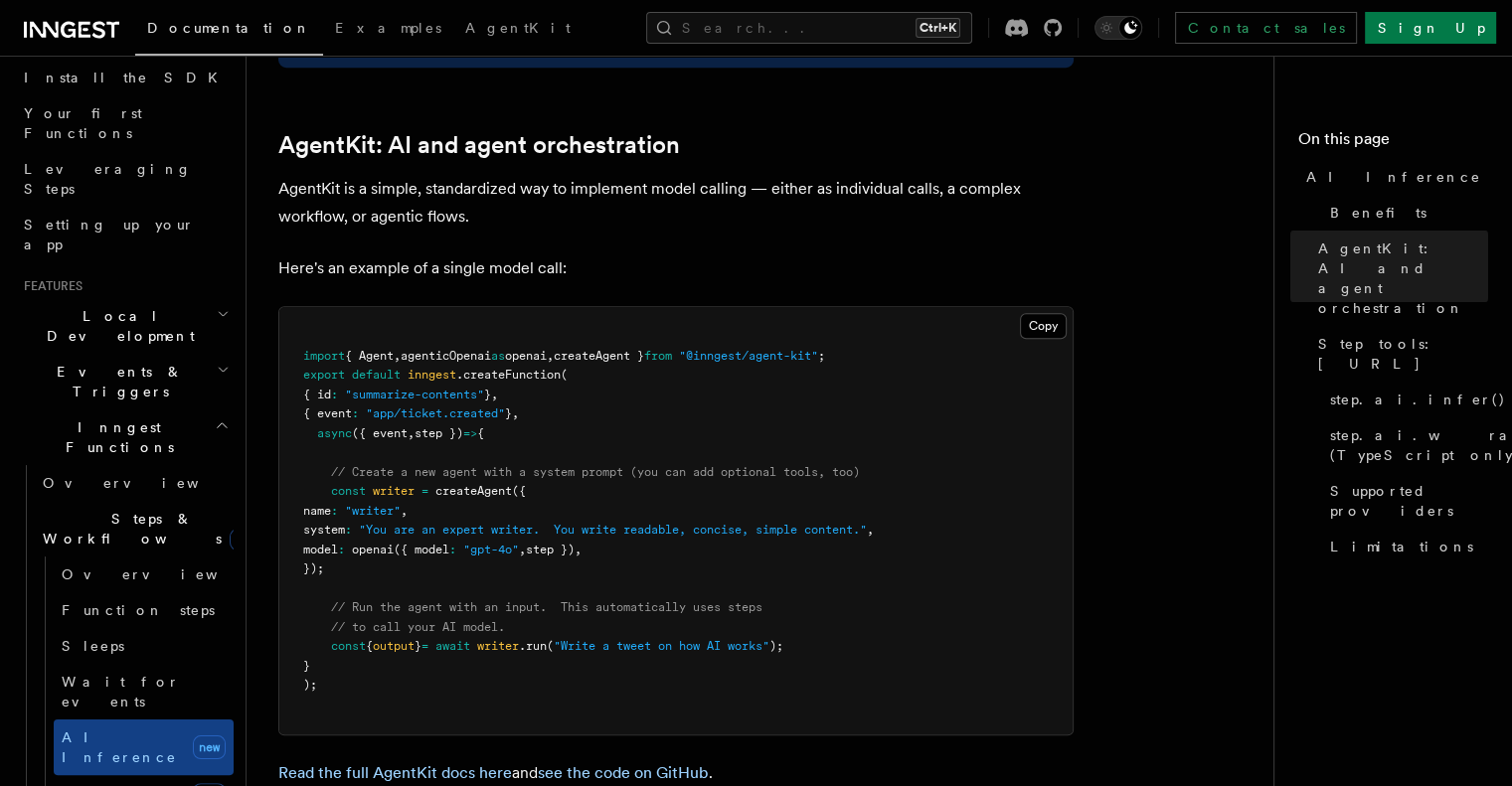 click on "import  { Agent ,  agenticOpenai  as  openai ,  createAgent }  from   "@inngest/agent-kit" ;
export   default   inngest .createFunction (
{ id :   "summarize-contents"  } ,
{ event :   "app/ticket.created"  } ,
async  ({ event ,  step })  =>  {
// Create a new agent with a system prompt (you can add optional tools, too)
const   writer   =   createAgent ({
name :   "writer" ,
system :   "You are an expert writer.  You write readable, concise, simple content." ,
model :   openai ({ model :   "gpt-4o" ,  step }) ,
});
// Run the agent with an input.  This automatically uses steps
// to call your AI model.
const  {  output  }  =   await   writer .run ( "Write a tweet on how AI works" );
}
);" at bounding box center [676, 521] 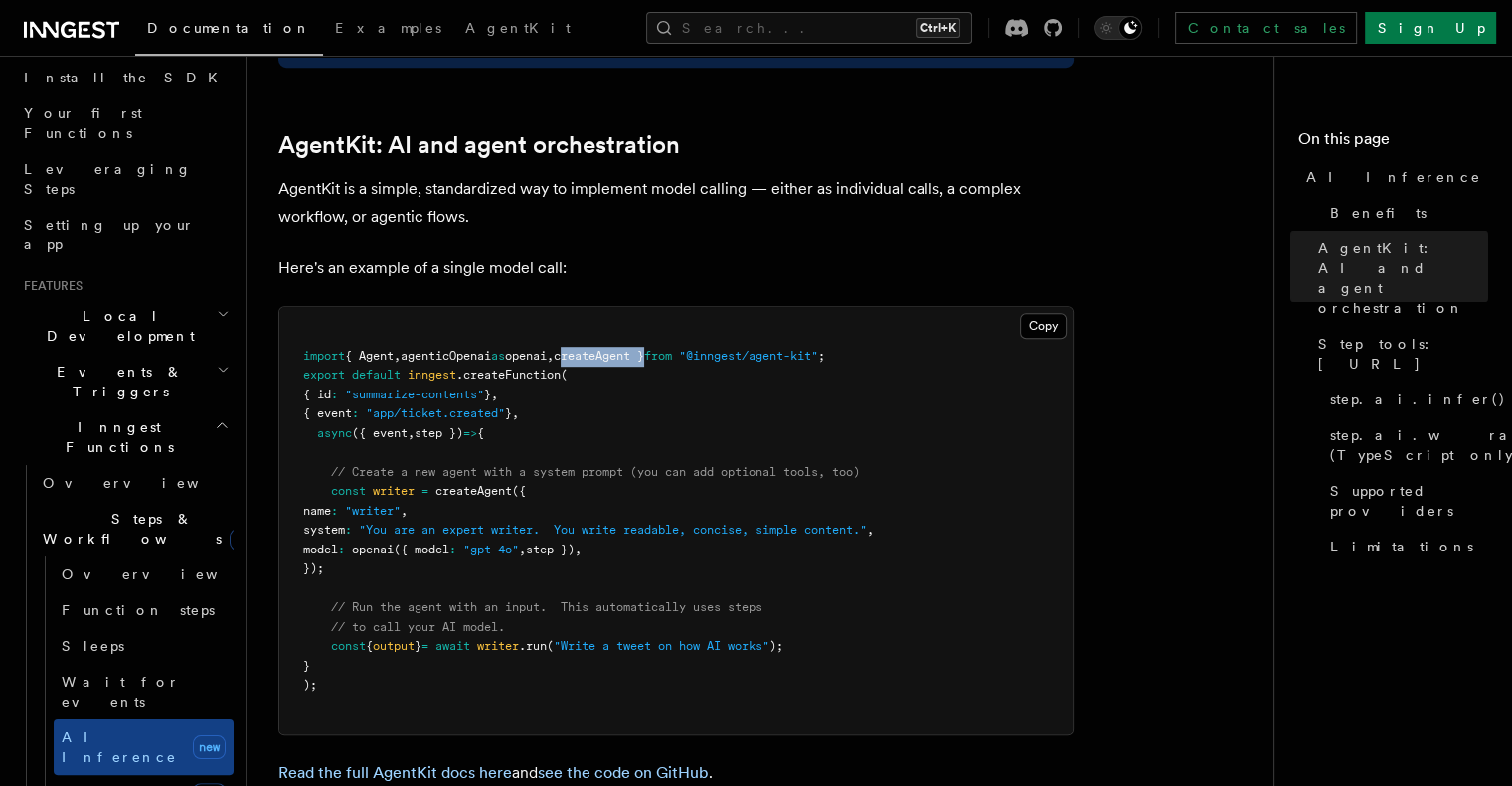 click on "createAgent }" at bounding box center [598, 356] 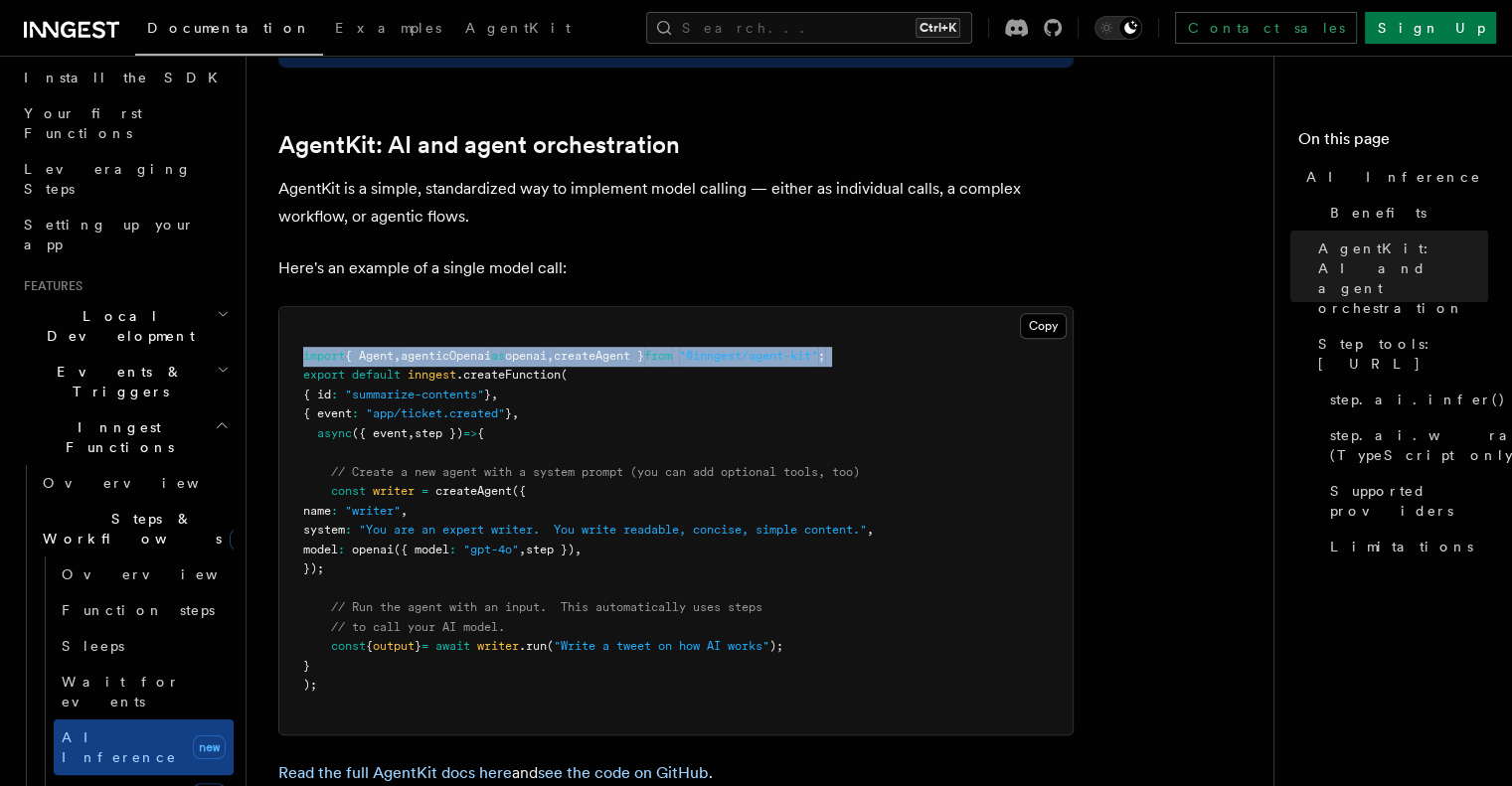 click on "createAgent }" at bounding box center (598, 356) 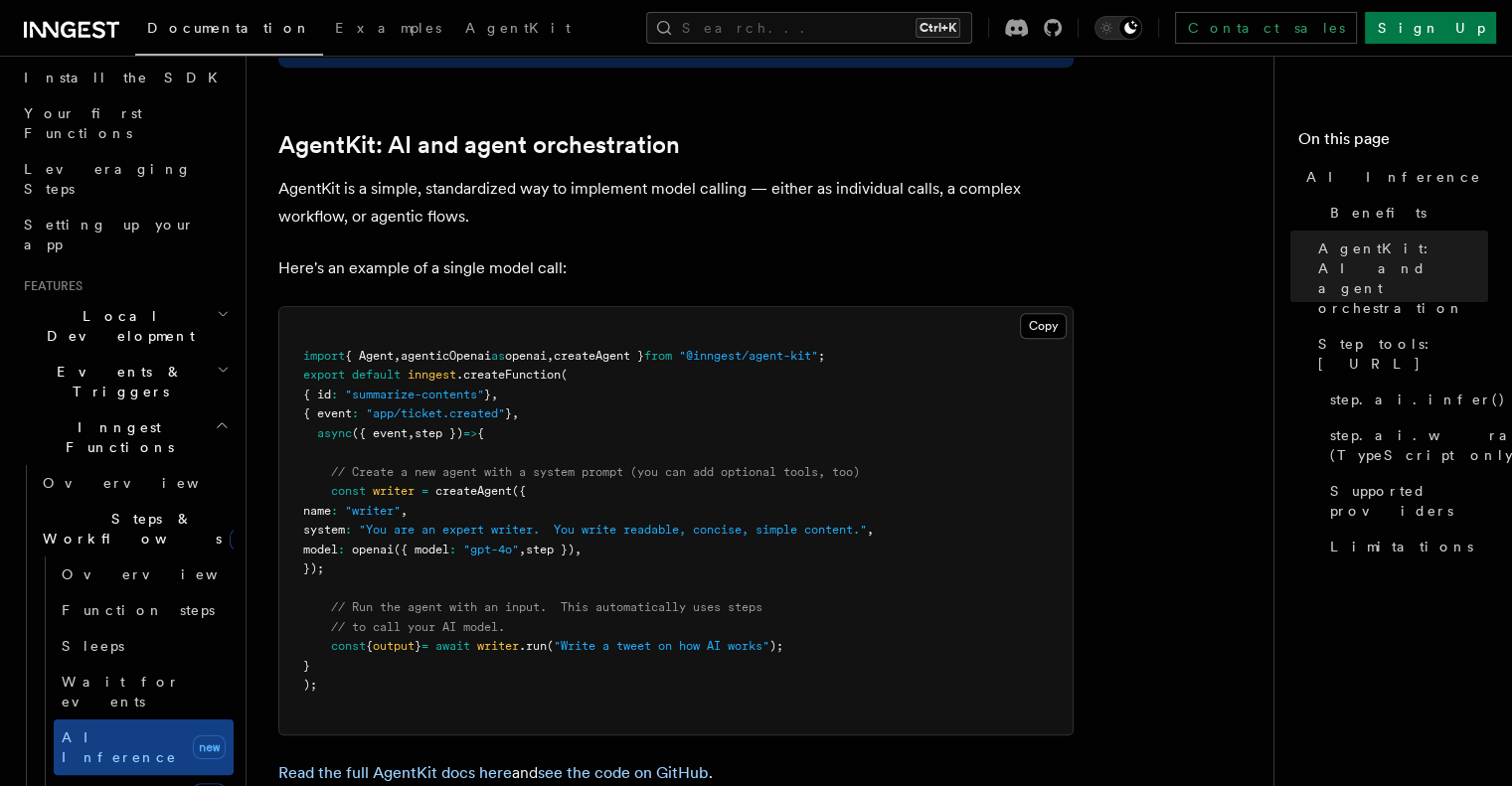 drag, startPoint x: 379, startPoint y: 492, endPoint x: 275, endPoint y: 409, distance: 133.06014 